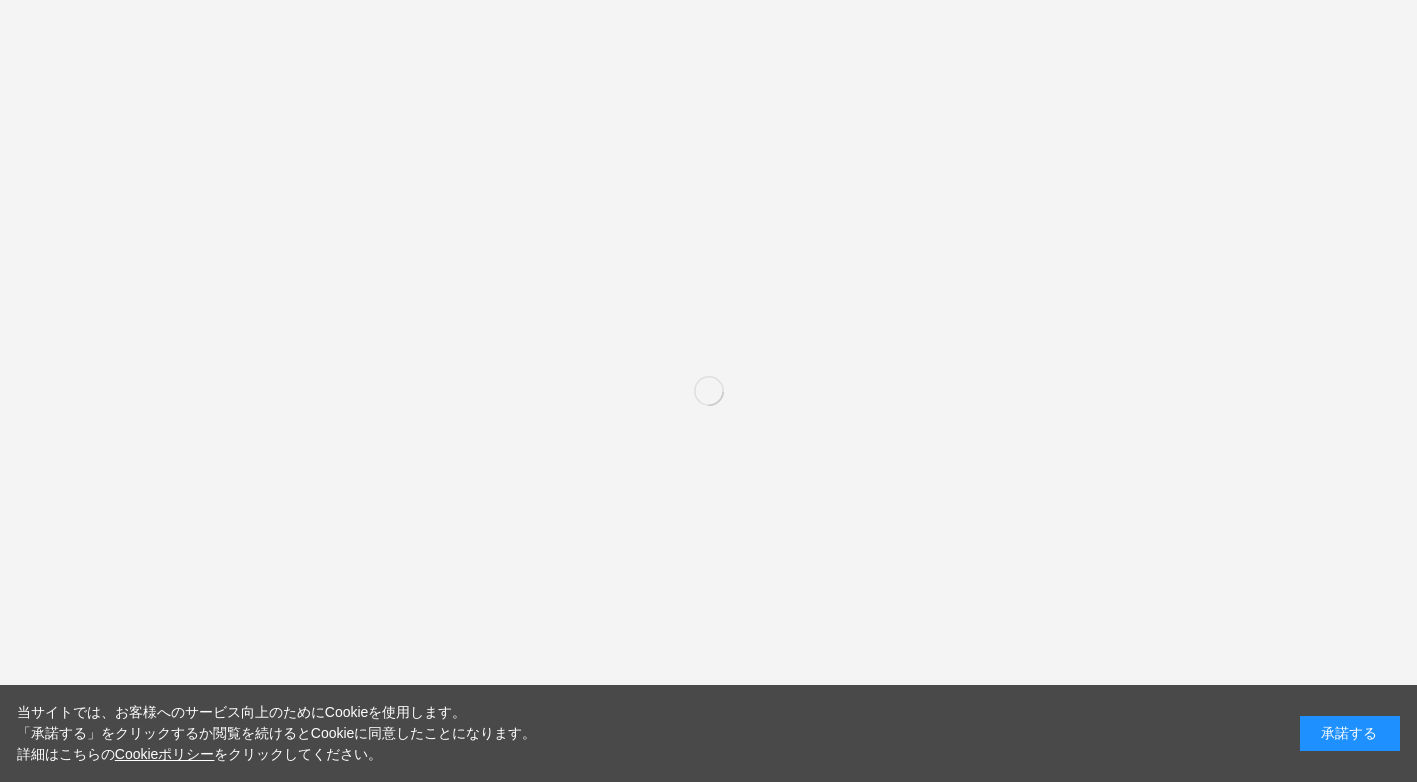 scroll, scrollTop: 0, scrollLeft: 0, axis: both 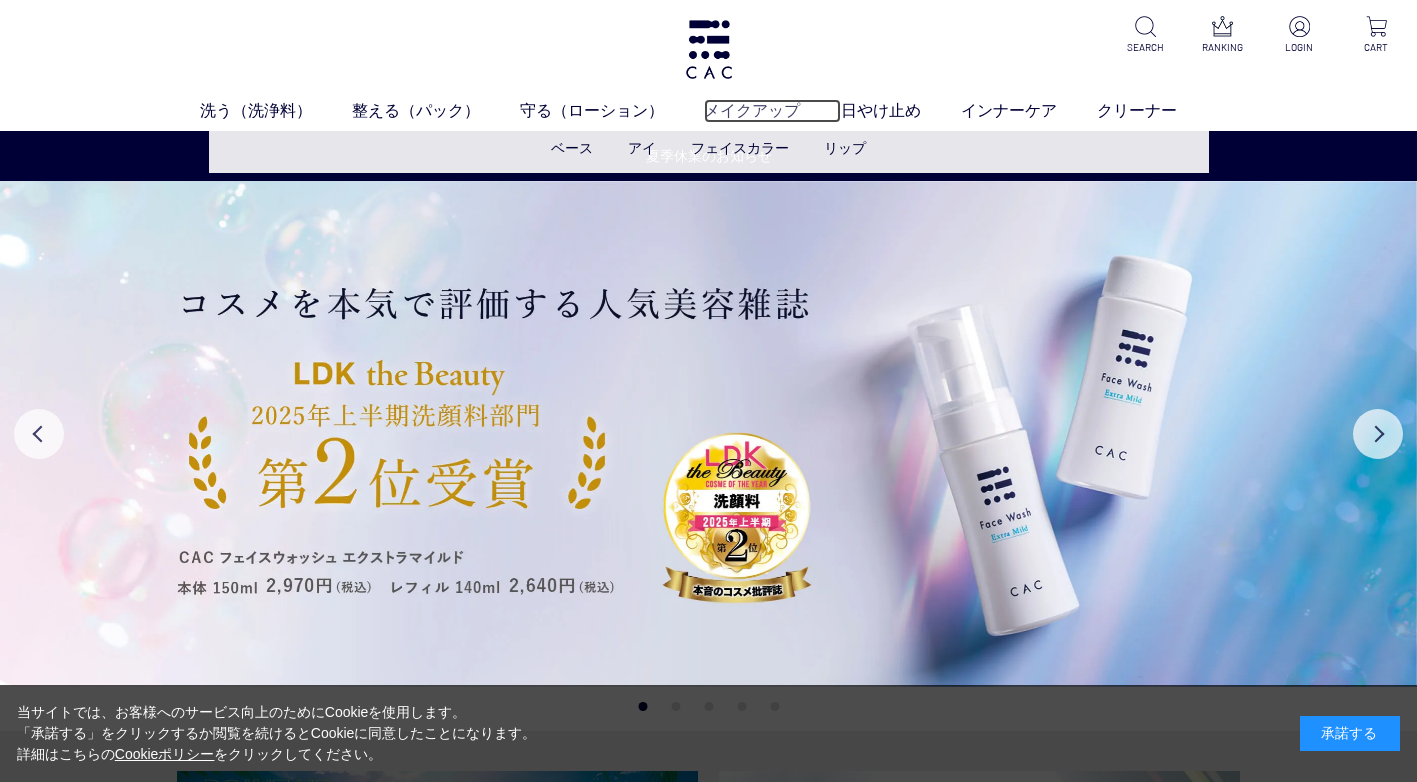 click on "メイクアップ" at bounding box center (772, 111) 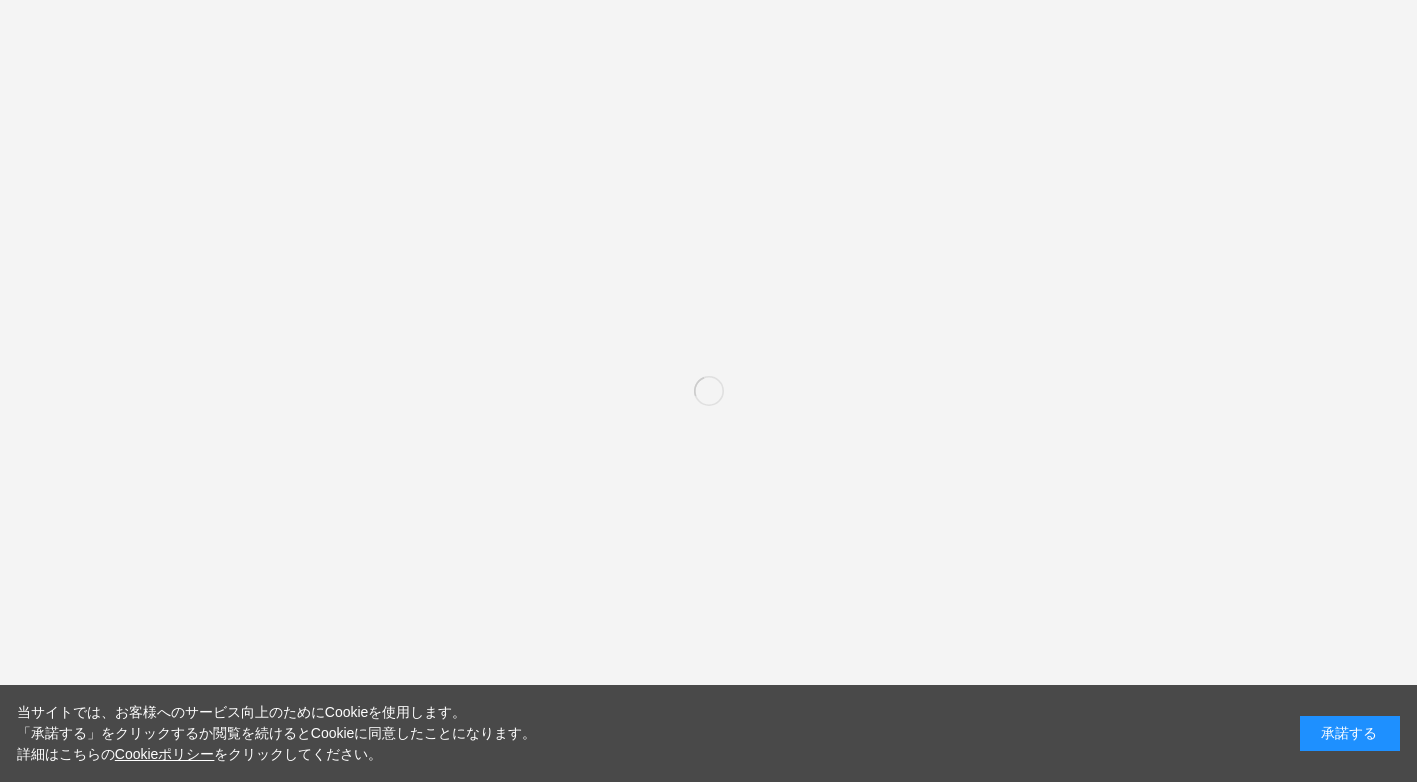 scroll, scrollTop: 0, scrollLeft: 0, axis: both 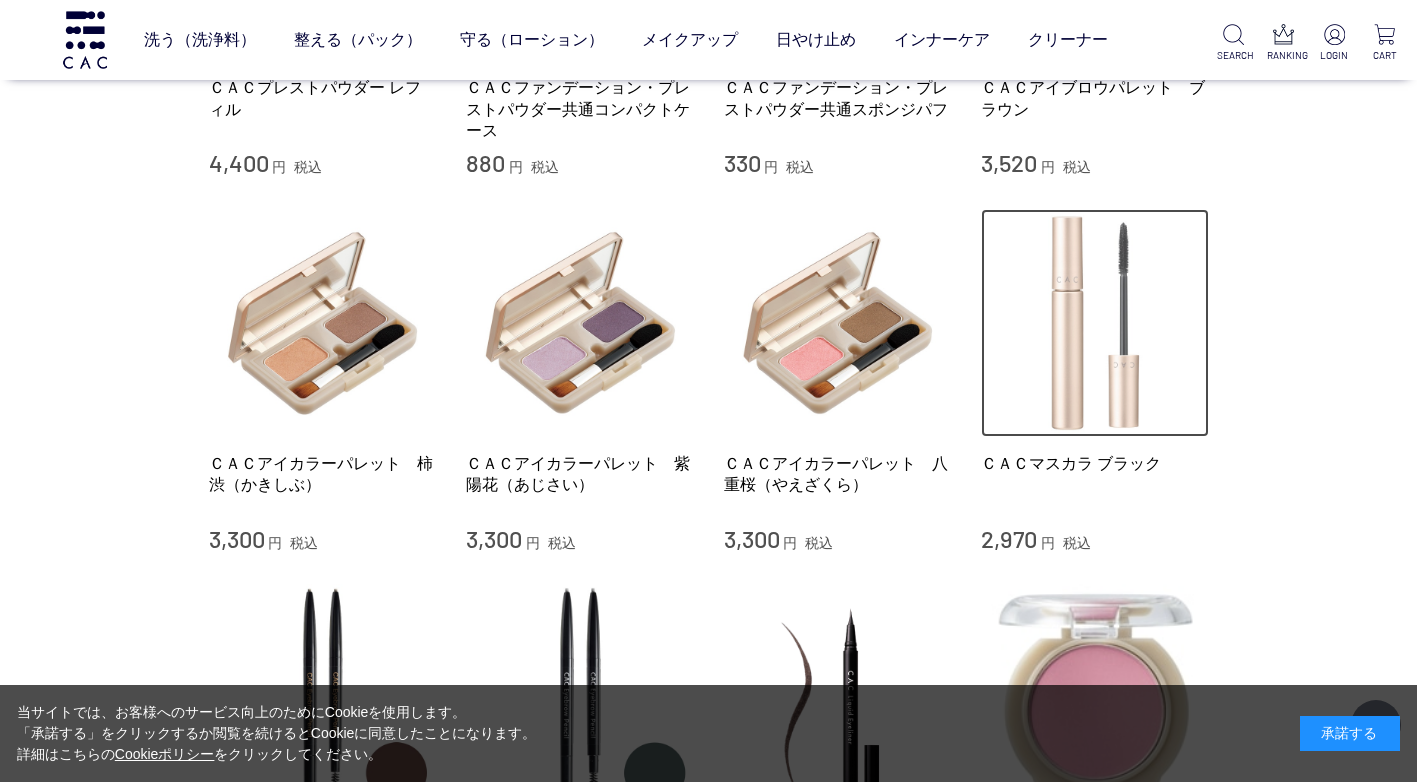 click at bounding box center (1095, 323) 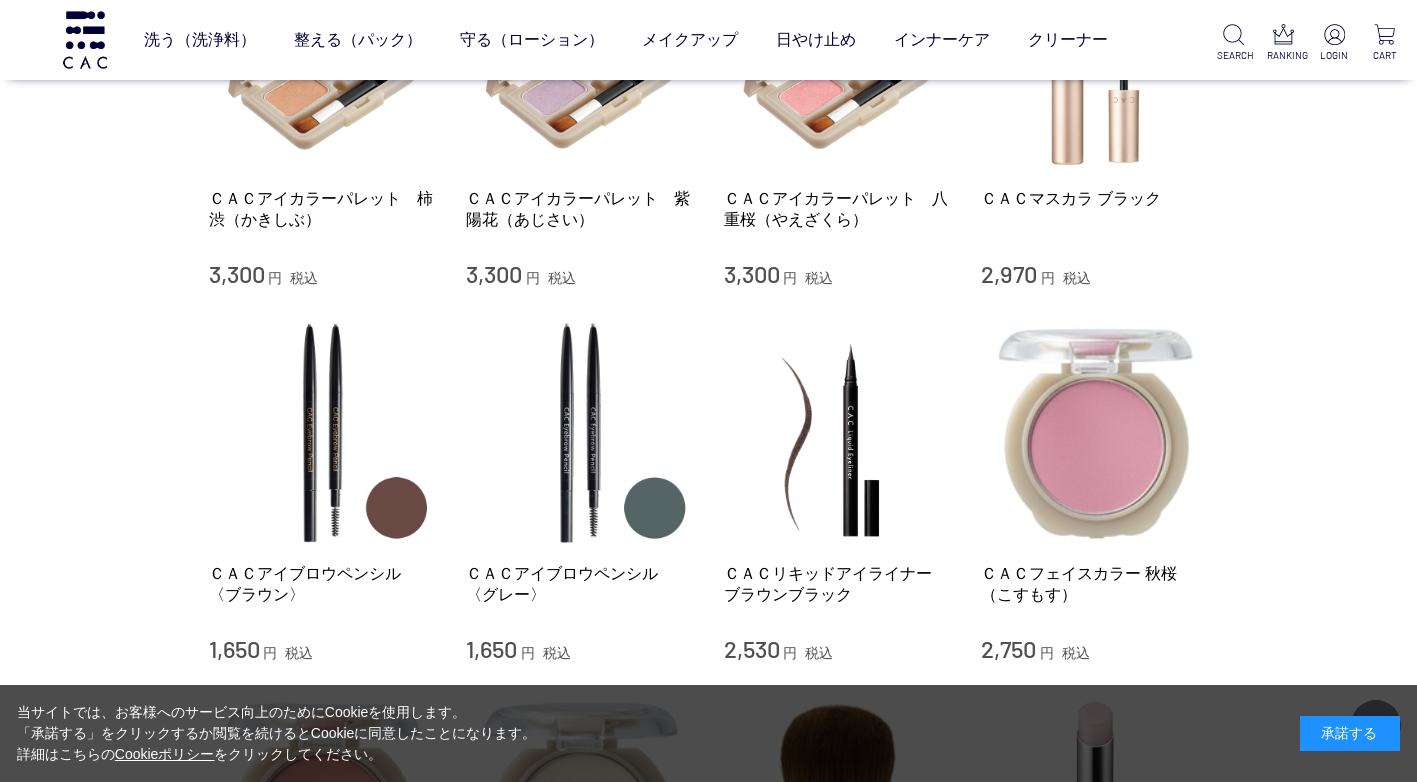 scroll, scrollTop: 1400, scrollLeft: 0, axis: vertical 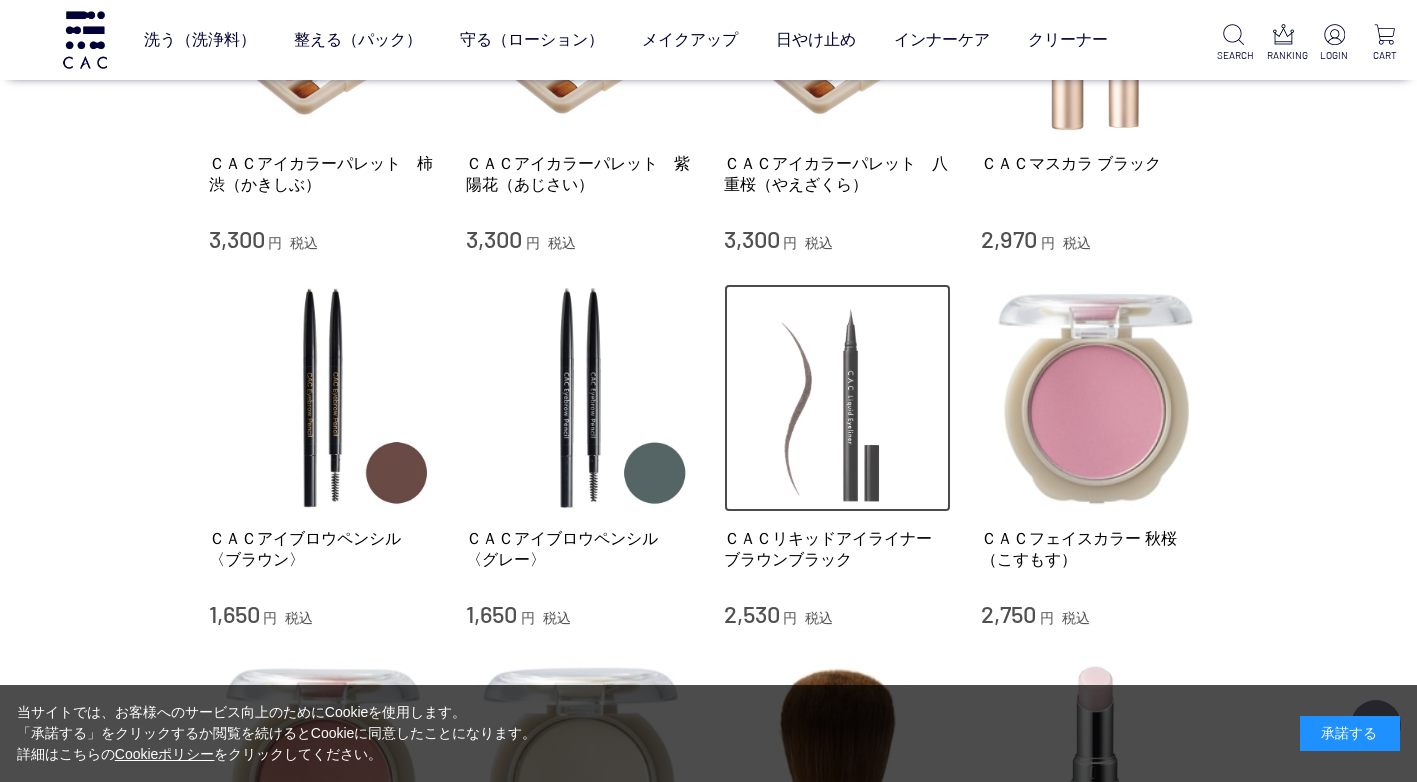 click at bounding box center [838, 398] 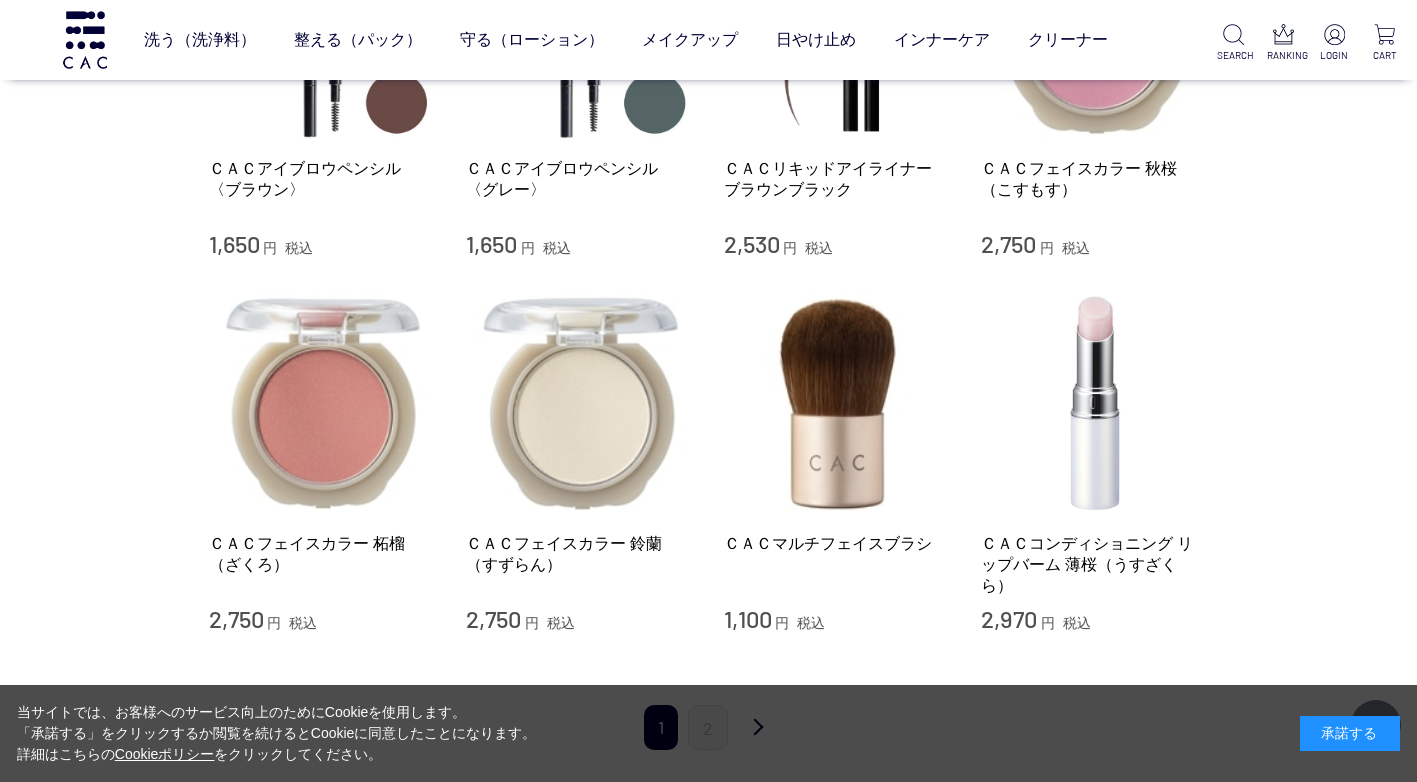 scroll, scrollTop: 1800, scrollLeft: 0, axis: vertical 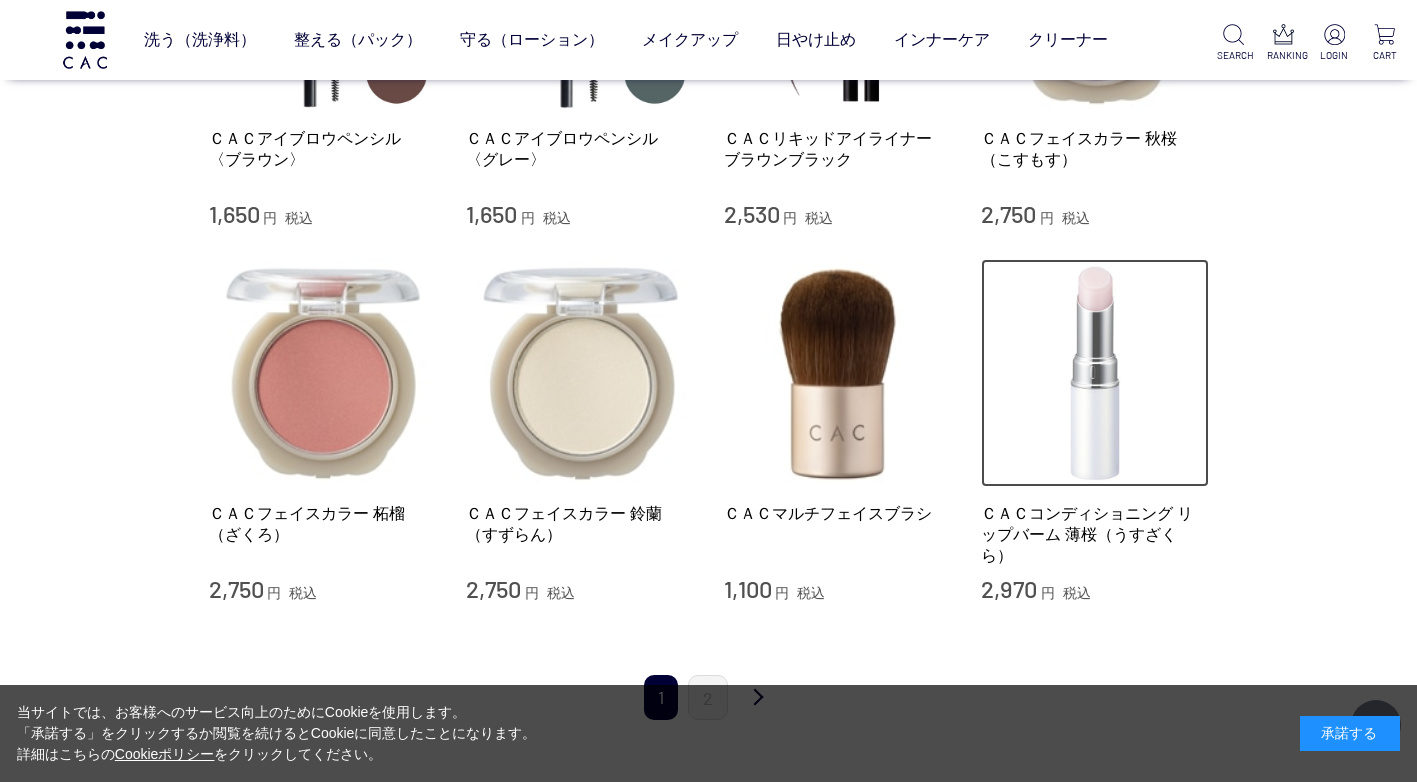 click at bounding box center [1095, 373] 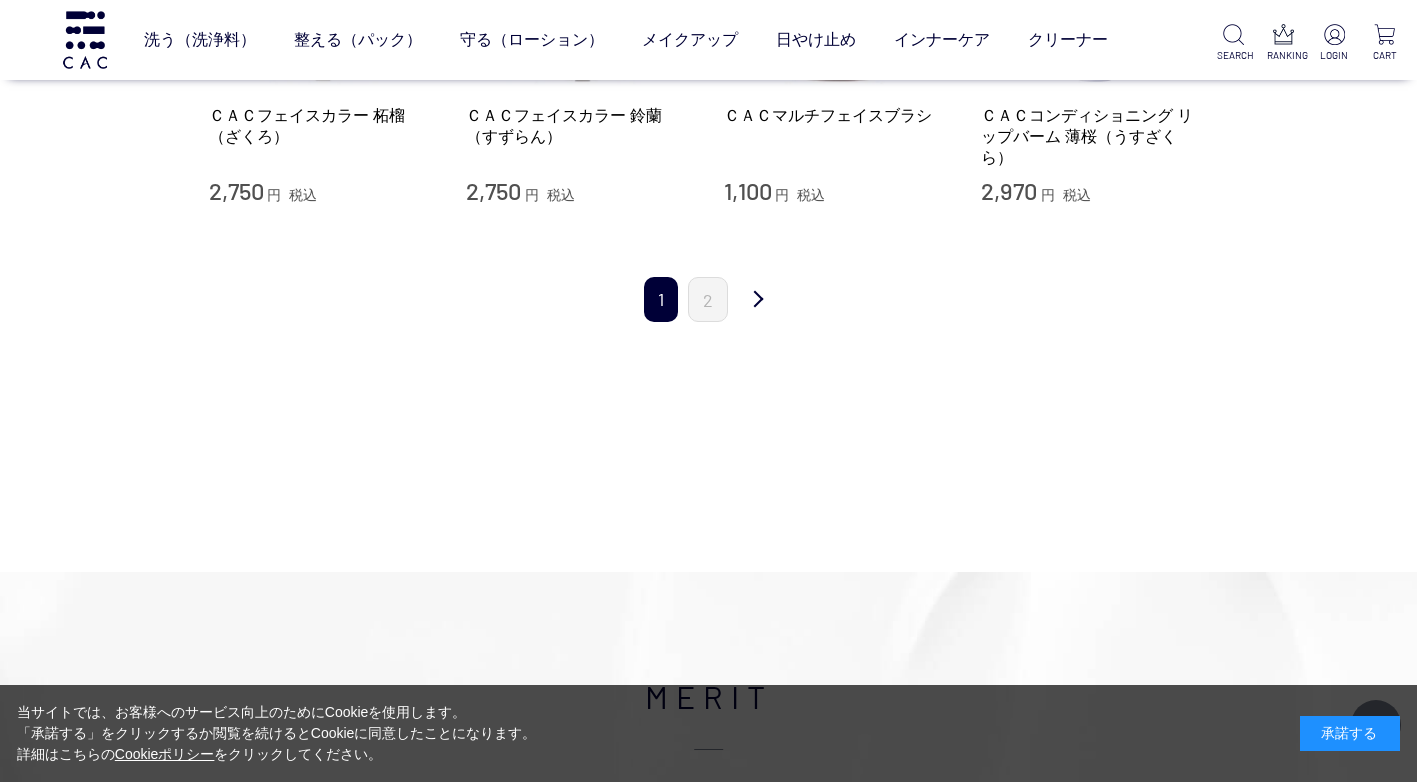 scroll, scrollTop: 2200, scrollLeft: 0, axis: vertical 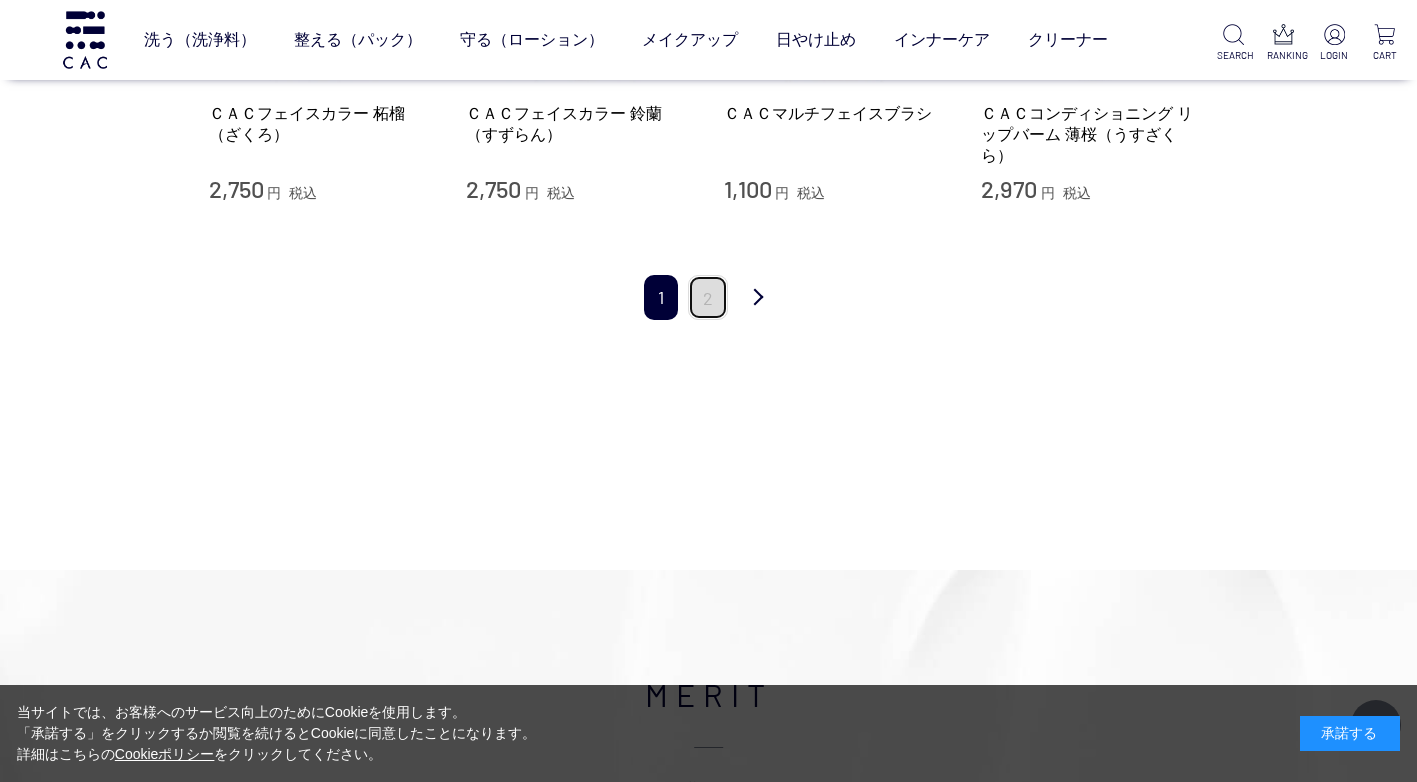 click on "2" at bounding box center [708, 297] 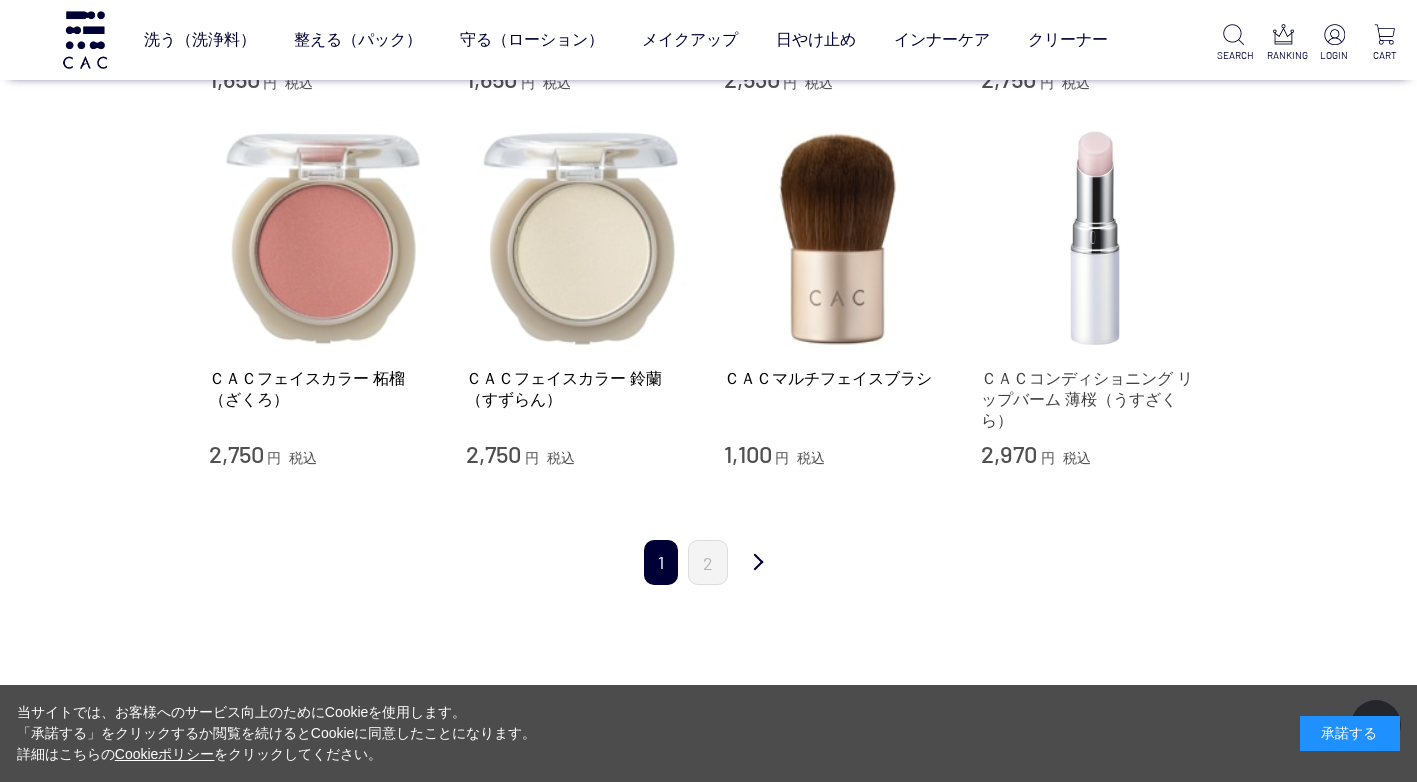 scroll, scrollTop: 1900, scrollLeft: 0, axis: vertical 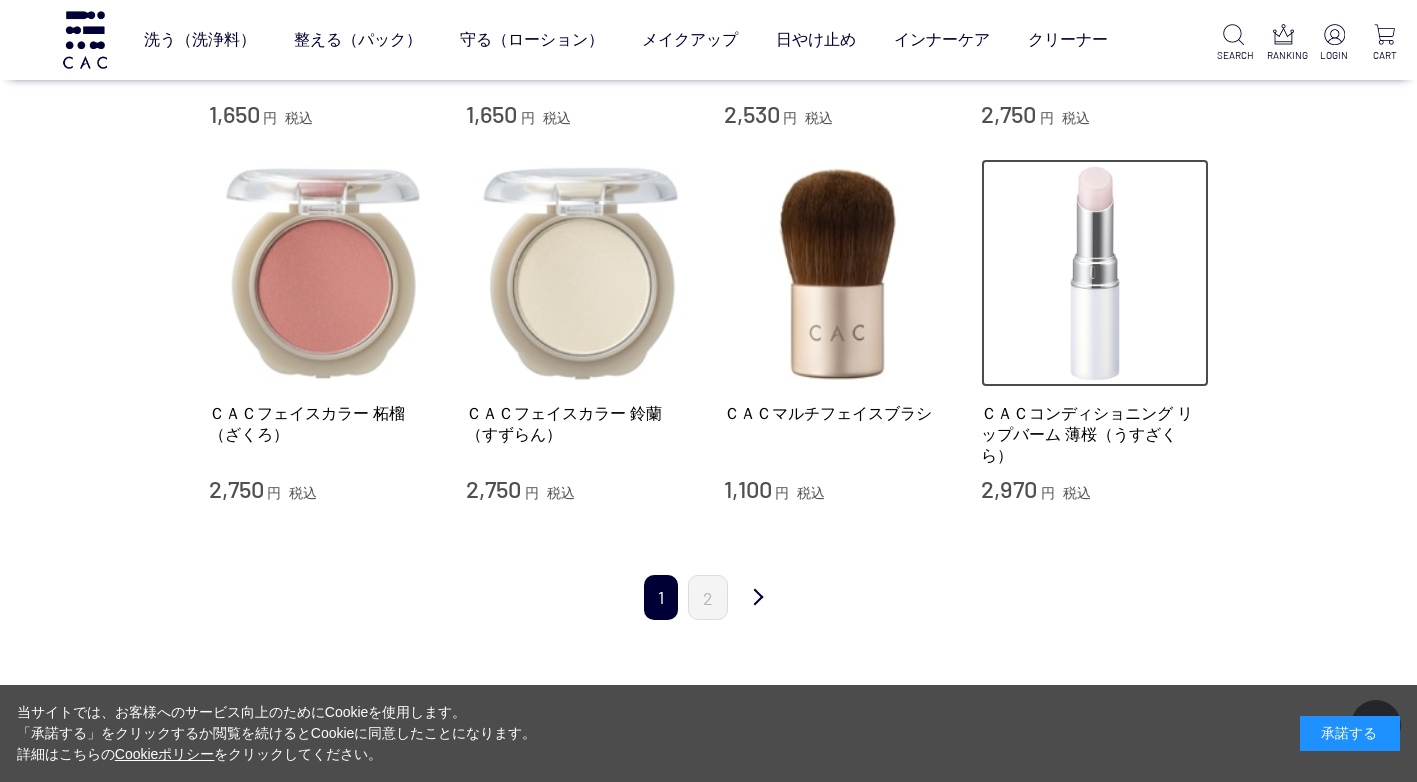 click at bounding box center [1095, 273] 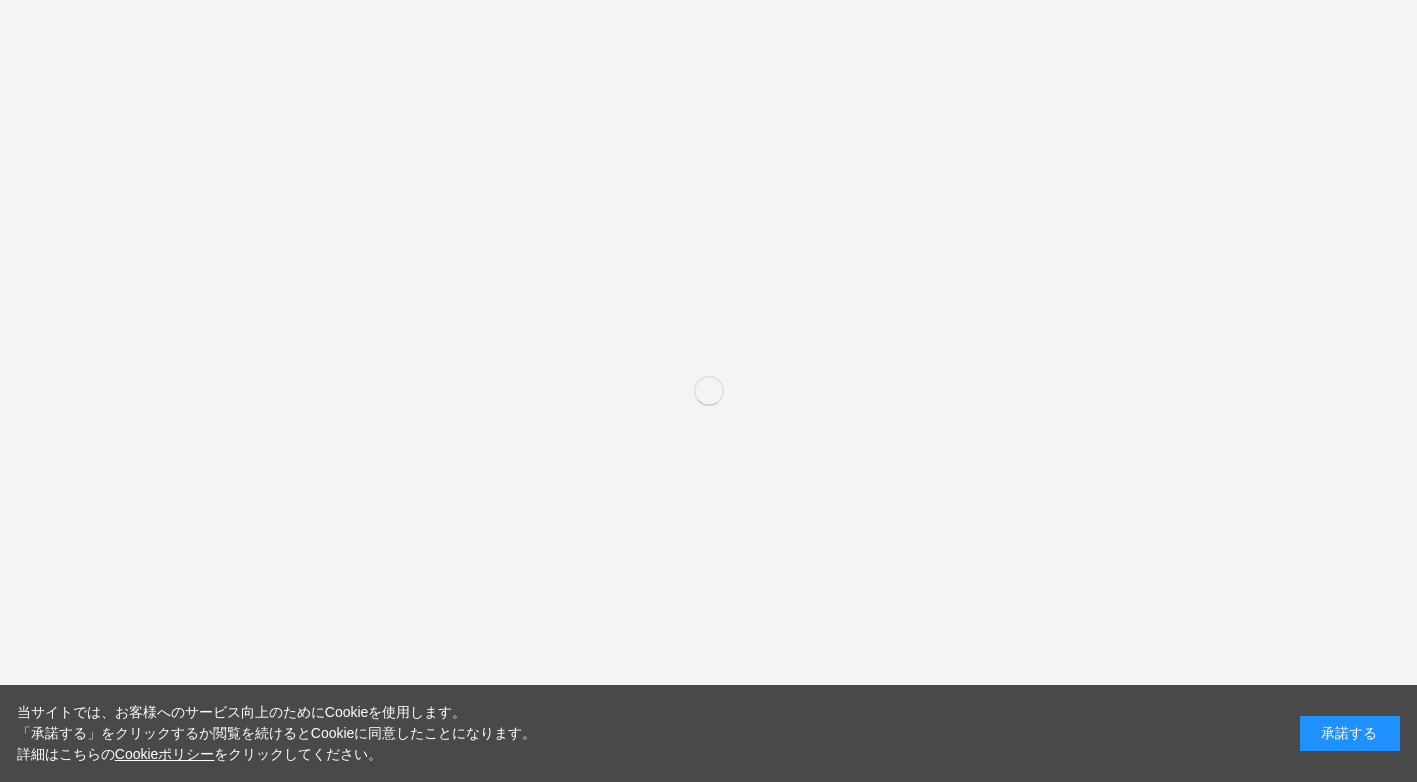 scroll, scrollTop: 0, scrollLeft: 0, axis: both 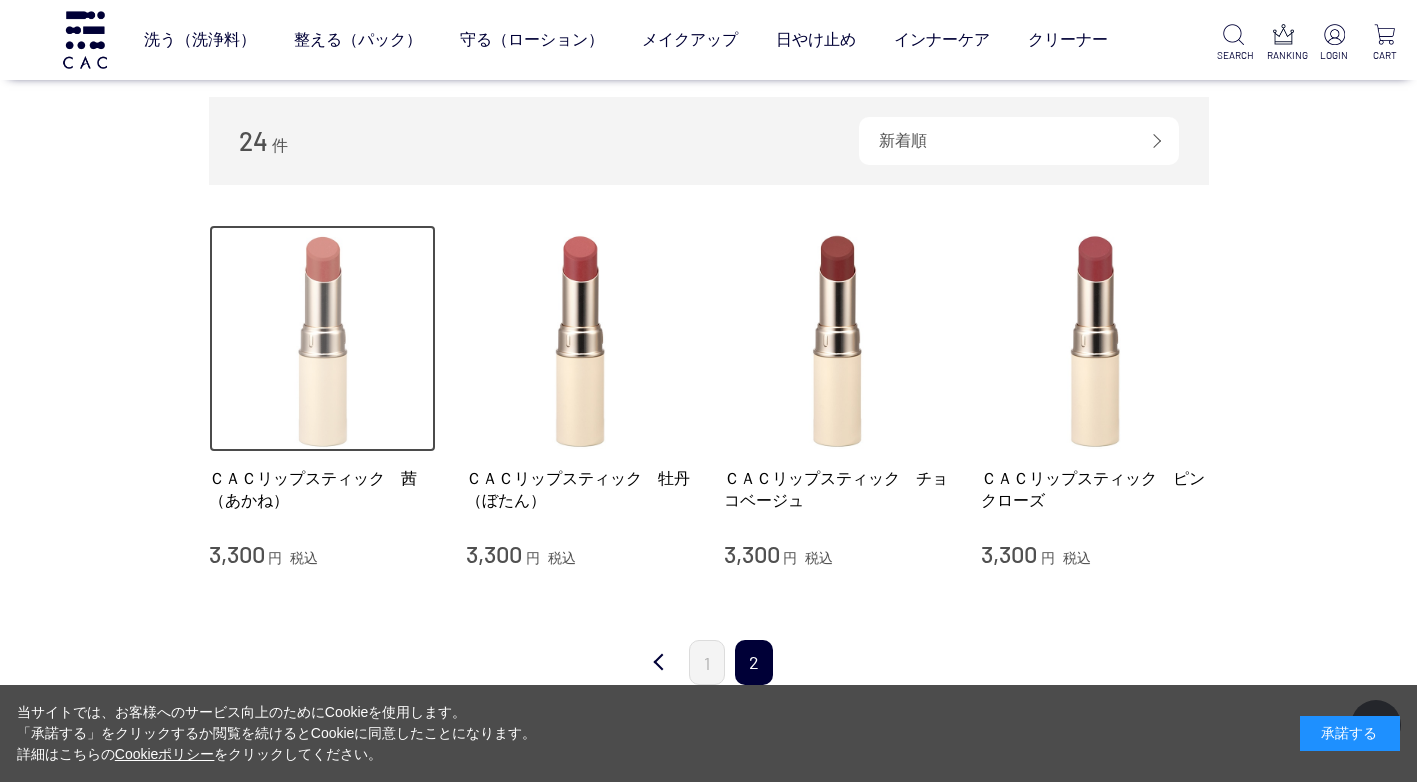click at bounding box center (323, 339) 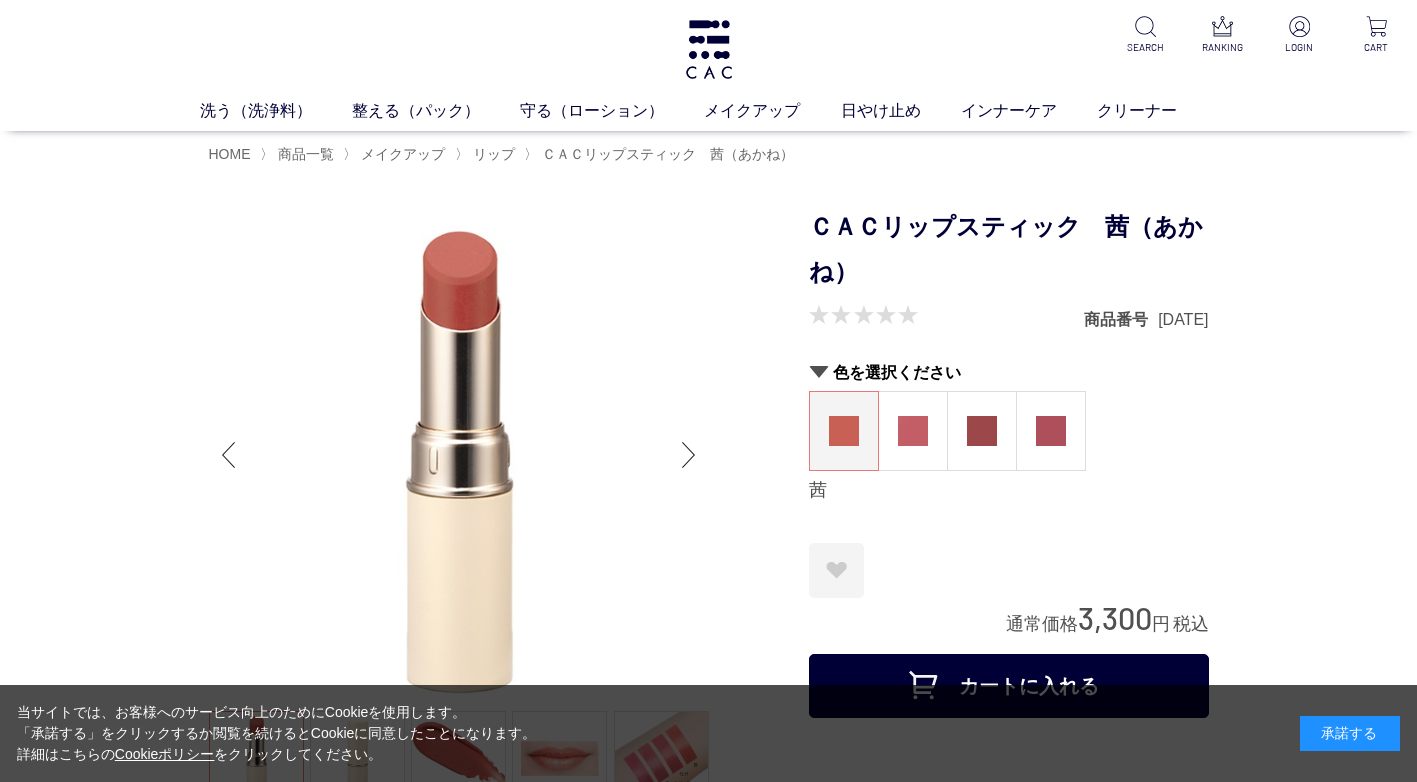 scroll, scrollTop: 0, scrollLeft: 0, axis: both 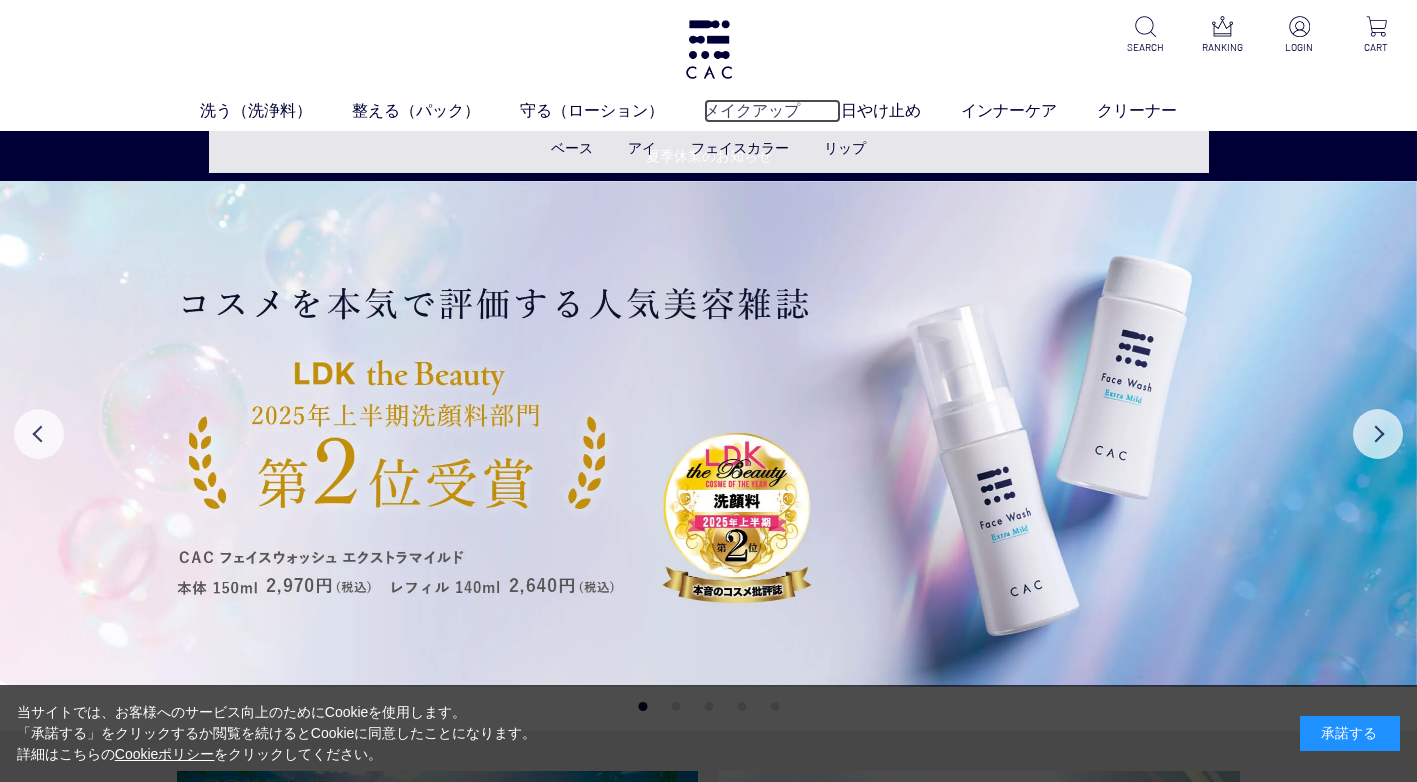 click on "メイクアップ" at bounding box center (772, 111) 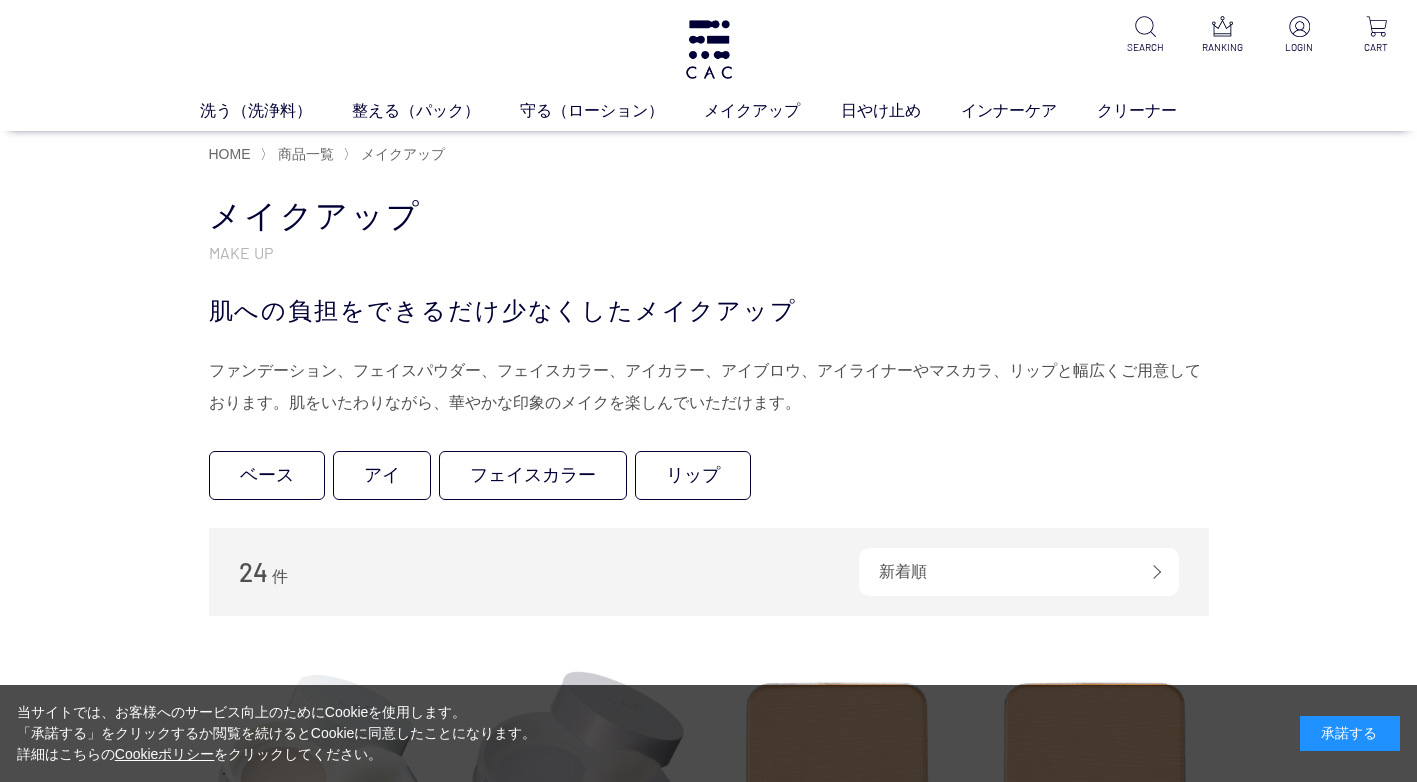 scroll, scrollTop: 0, scrollLeft: 0, axis: both 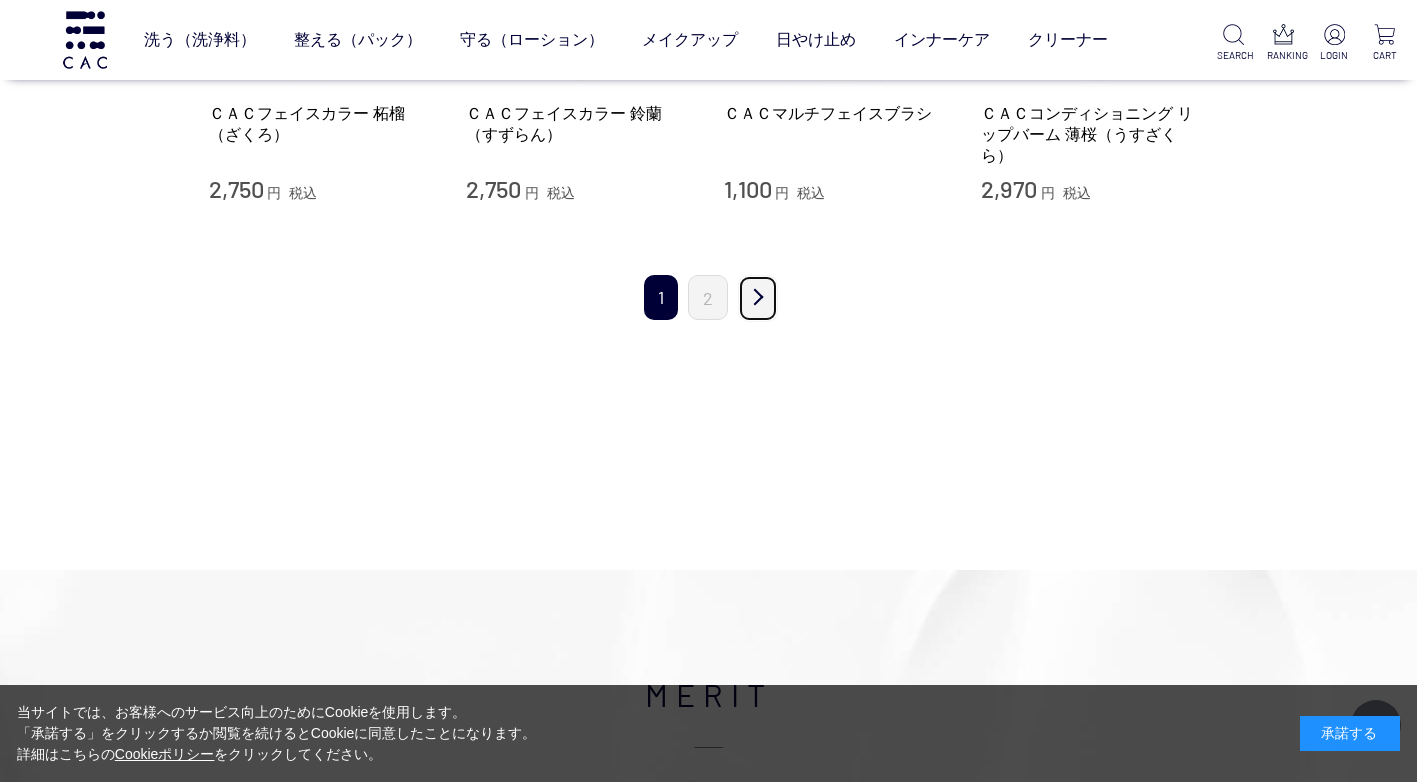 click on "次" at bounding box center (758, 298) 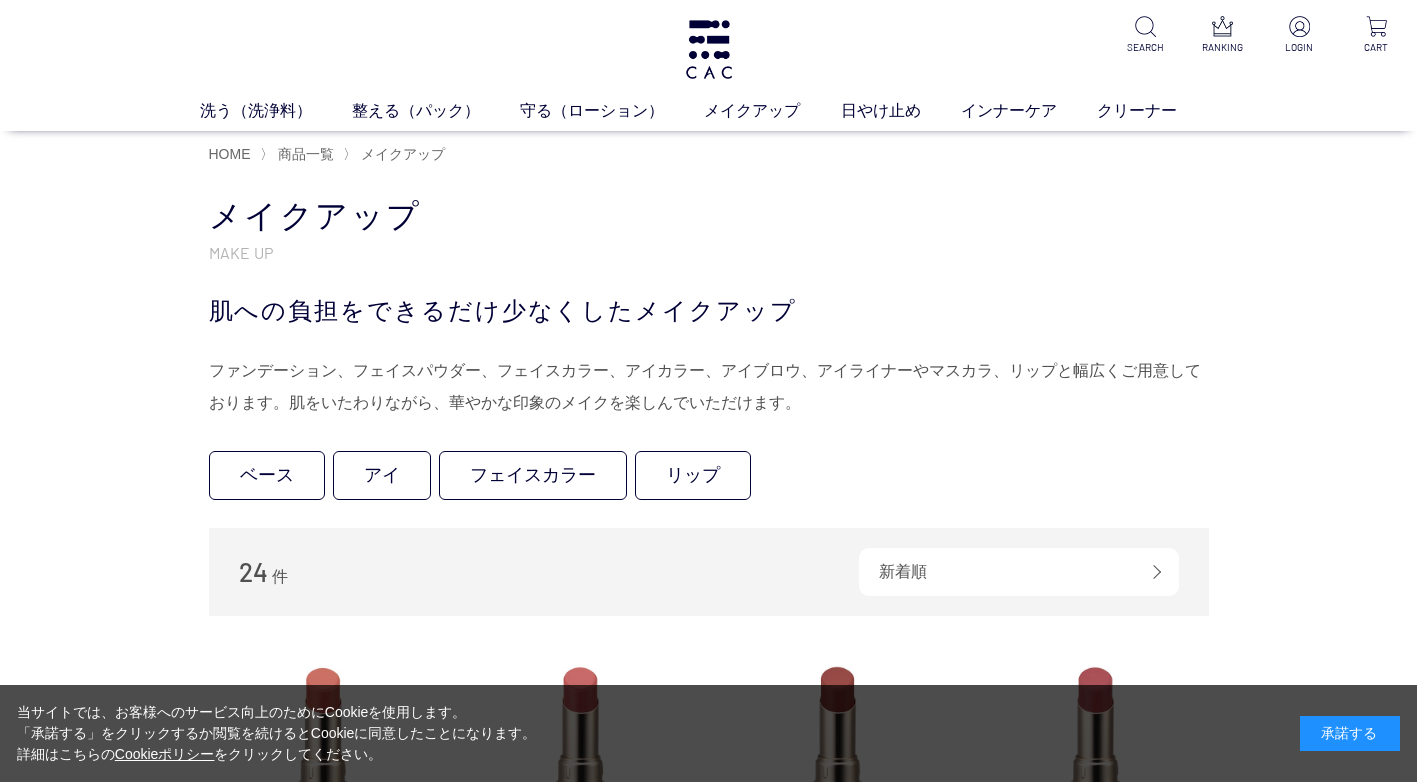 scroll, scrollTop: 0, scrollLeft: 0, axis: both 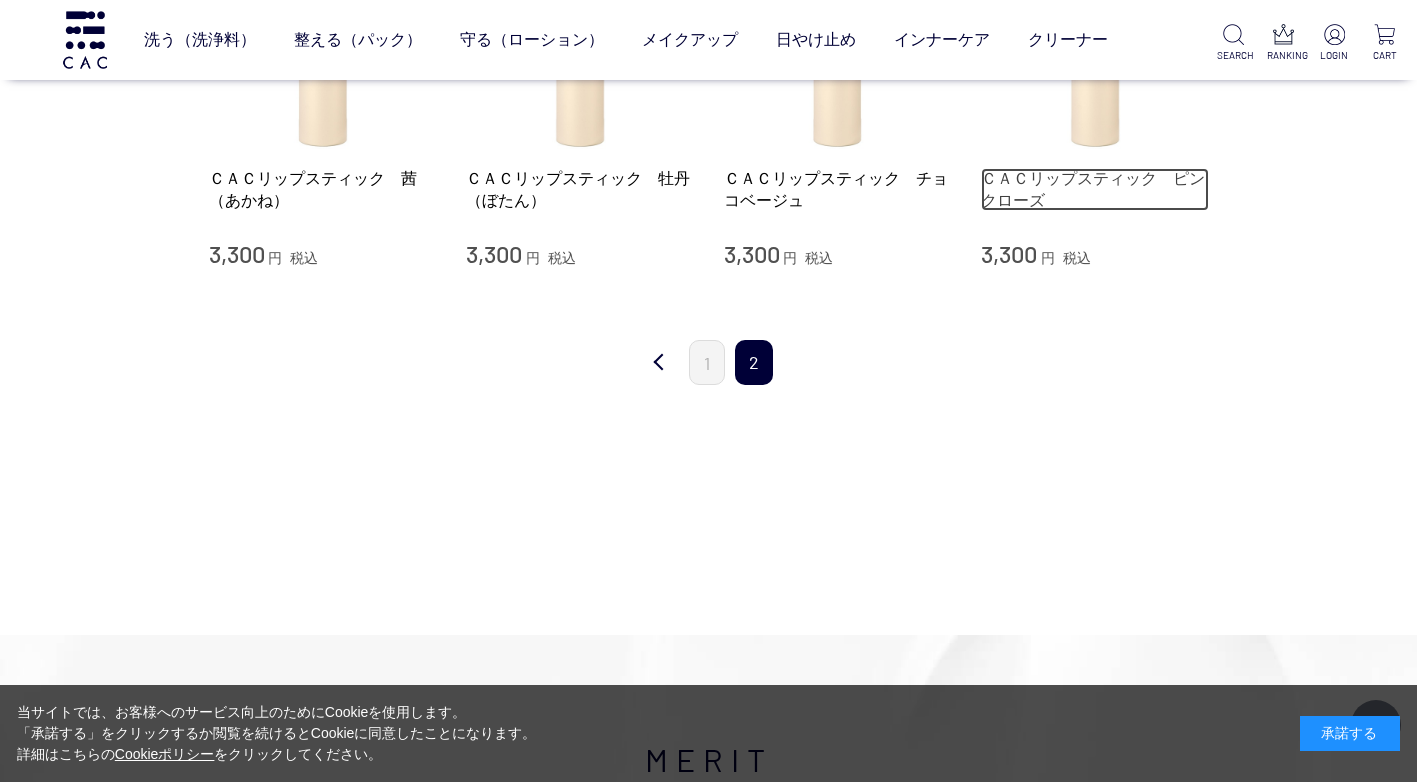 click on "ＣＡＣリップスティック　ピンクローズ" at bounding box center [1095, 189] 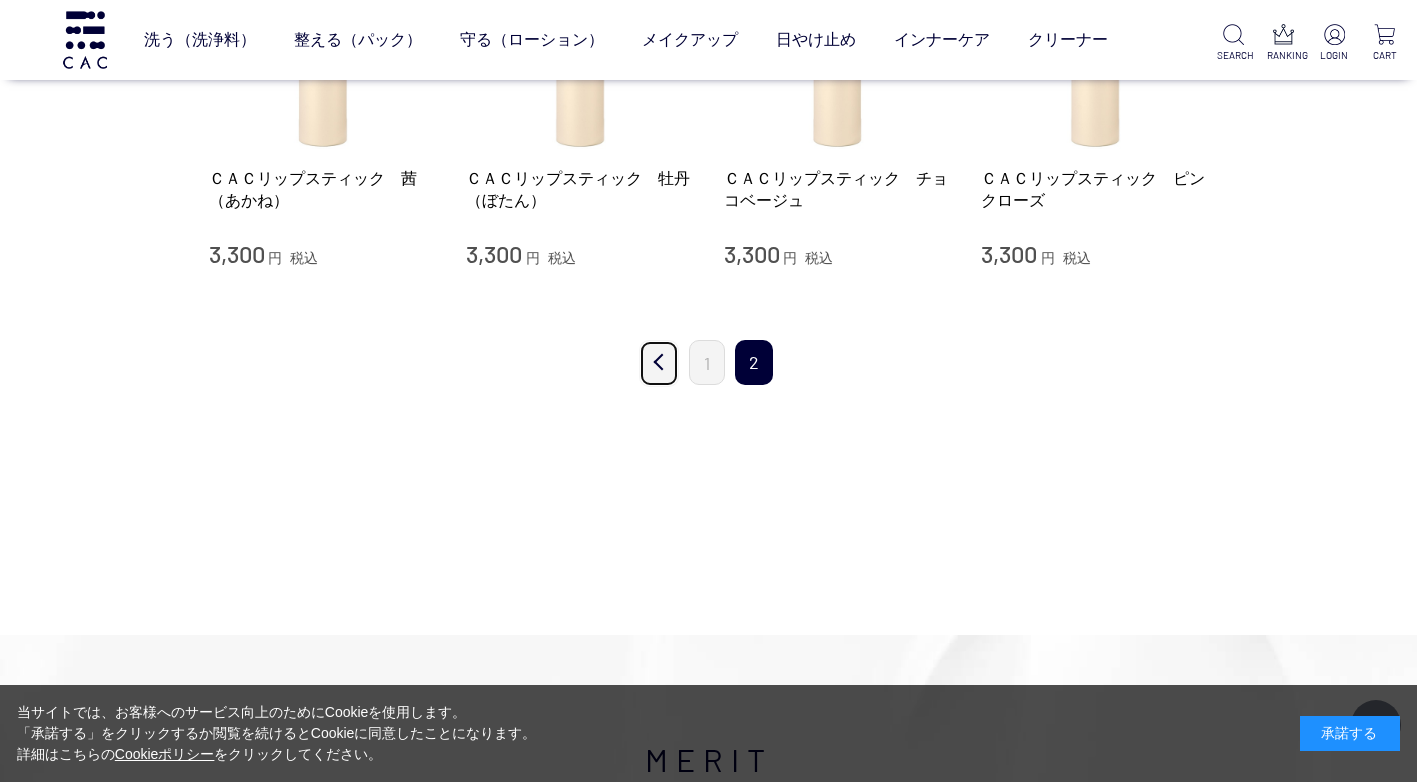 click on "前" at bounding box center (659, 363) 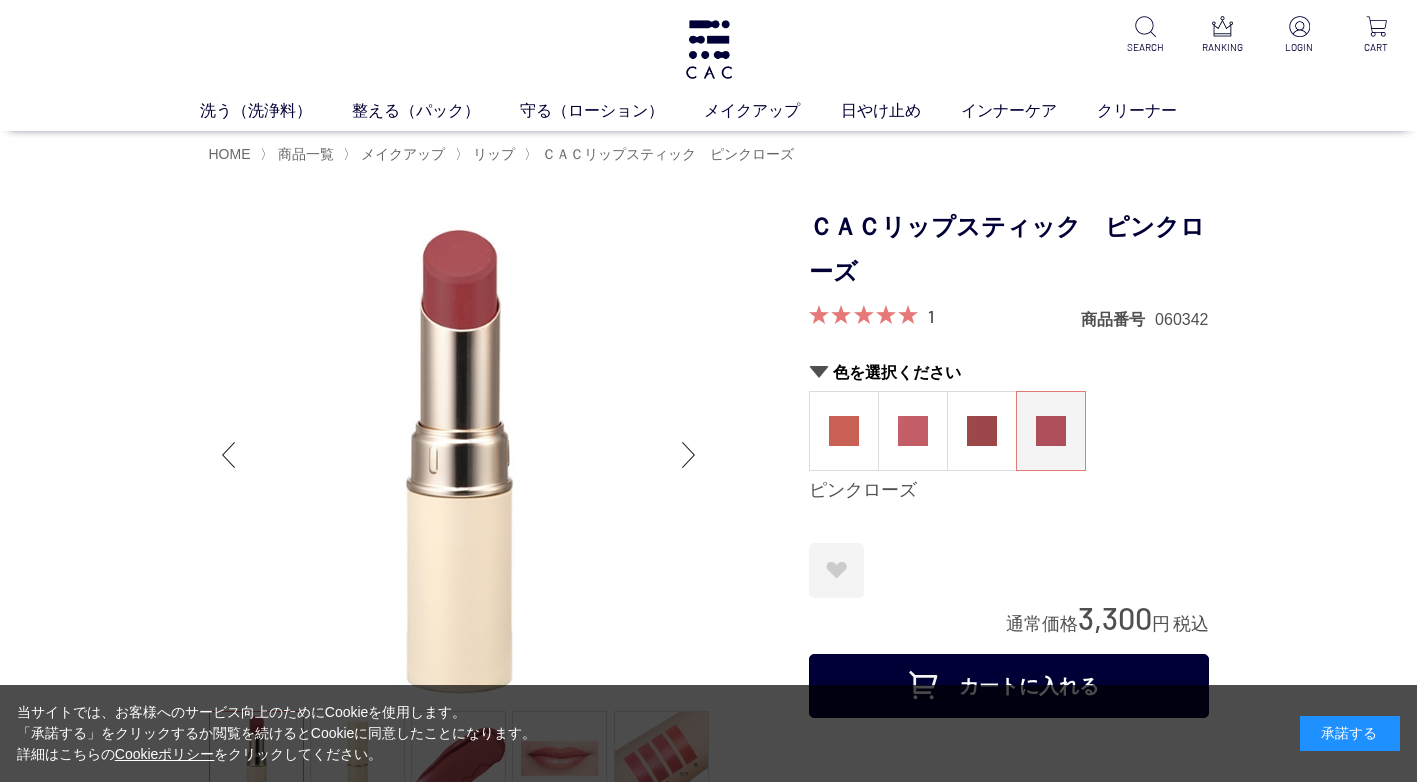 scroll, scrollTop: 0, scrollLeft: 0, axis: both 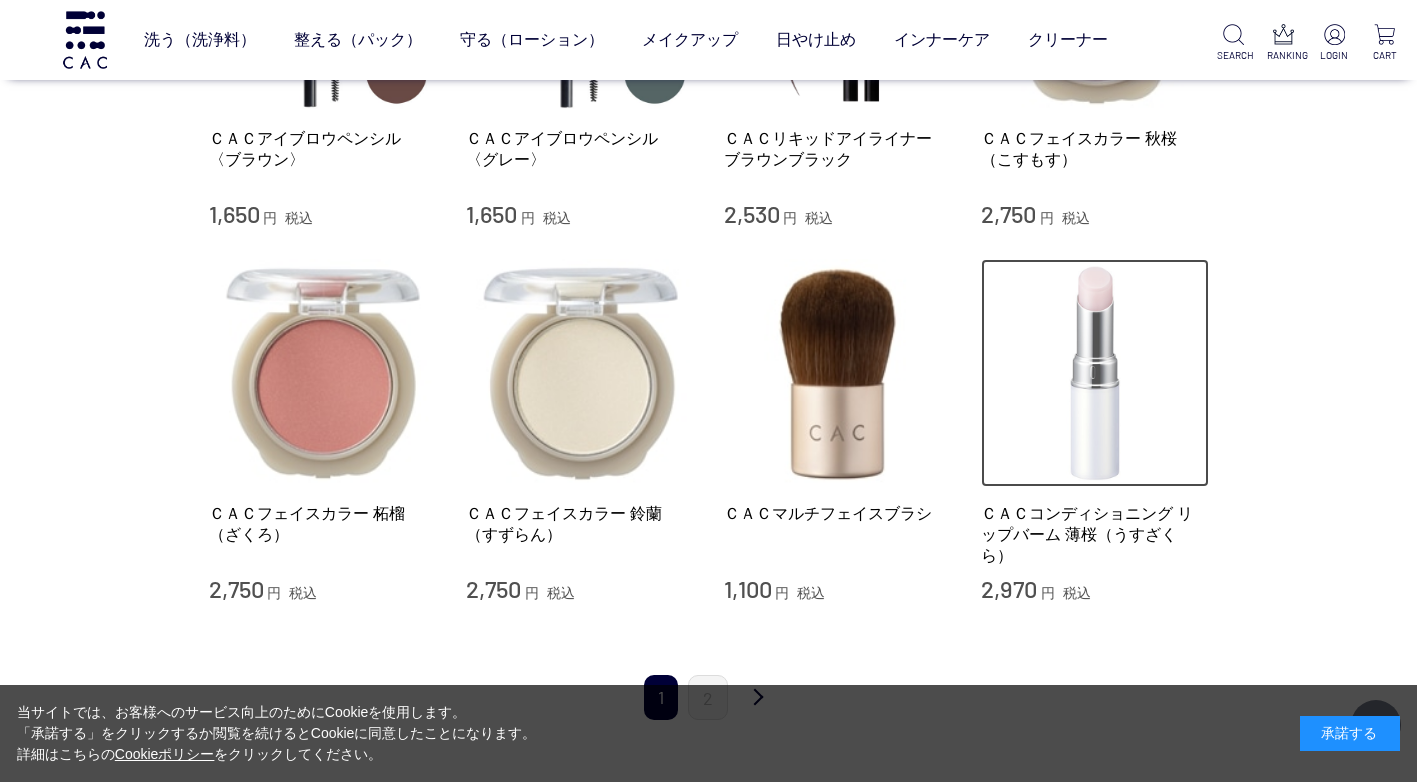 click at bounding box center [1095, 373] 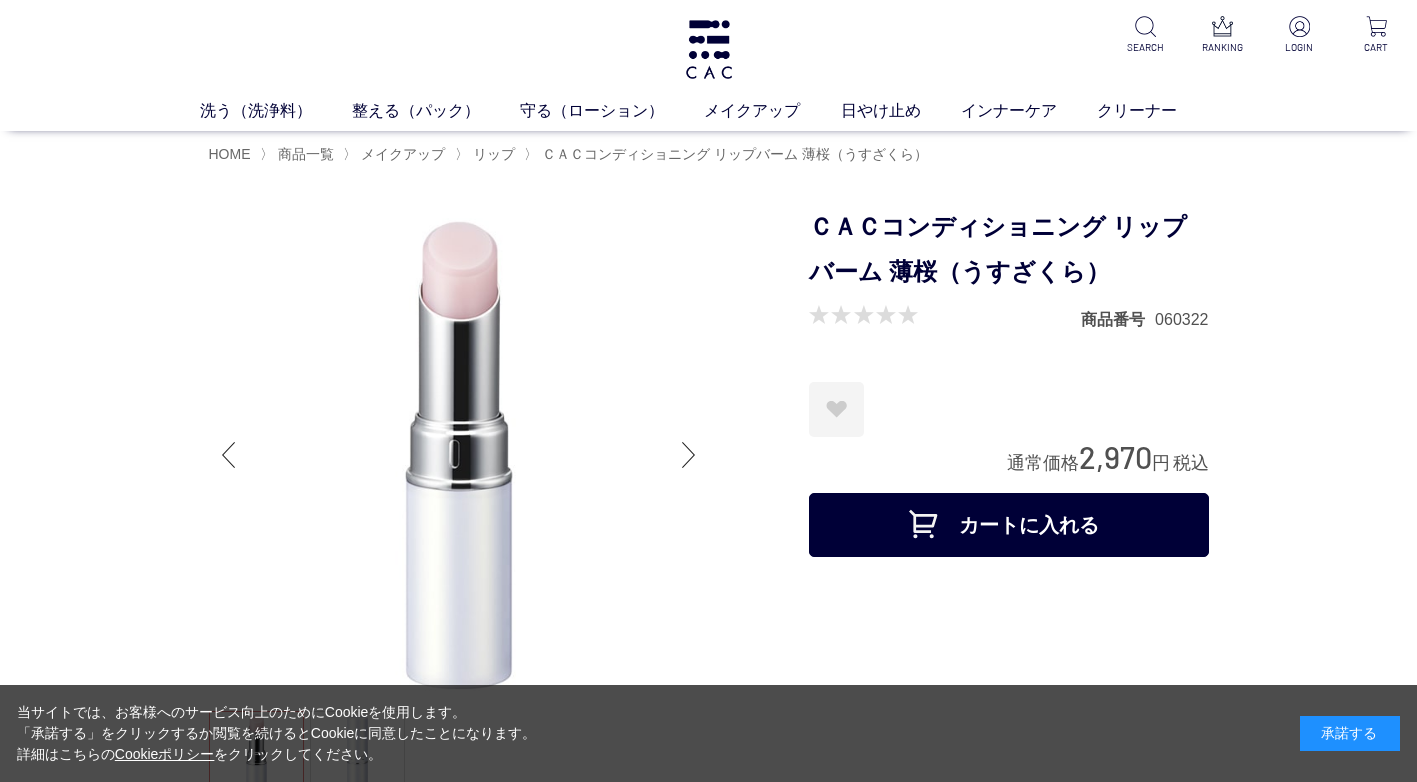 scroll, scrollTop: 0, scrollLeft: 0, axis: both 